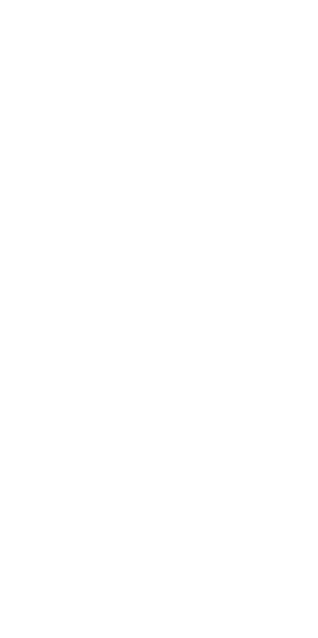 scroll, scrollTop: 0, scrollLeft: 0, axis: both 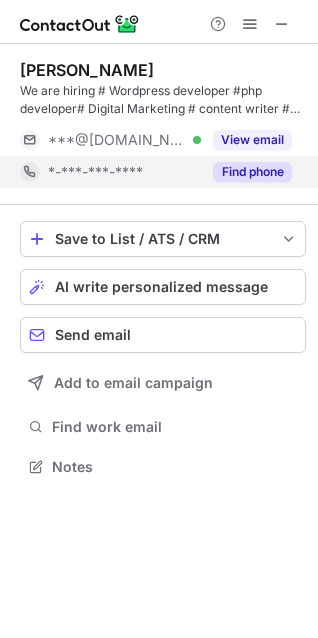 click on "Find phone" at bounding box center (252, 172) 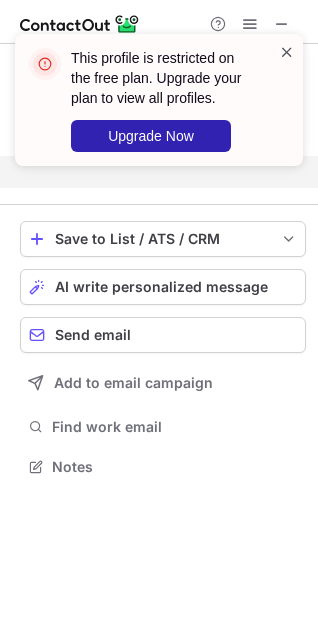 scroll, scrollTop: 420, scrollLeft: 318, axis: both 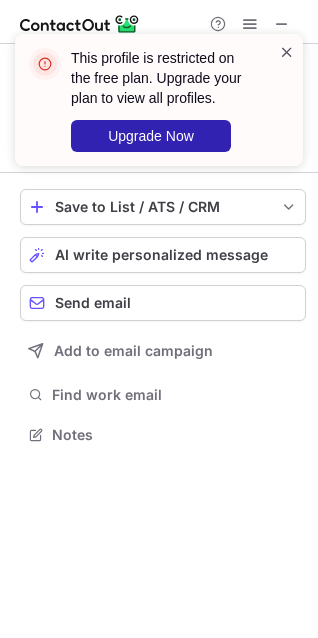 click at bounding box center (287, 52) 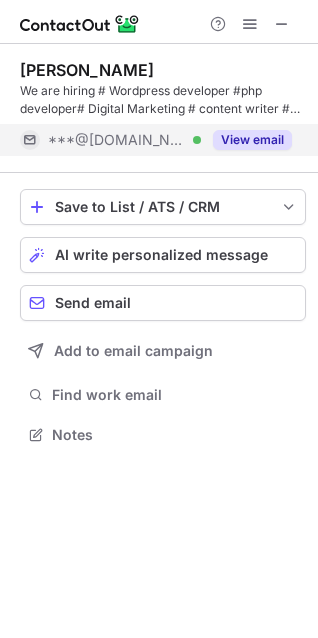 click on "View email" at bounding box center (252, 140) 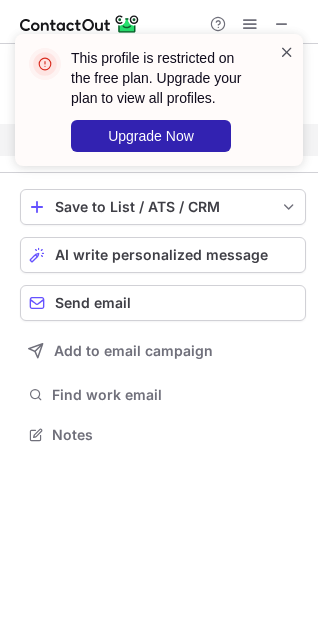 click at bounding box center [287, 52] 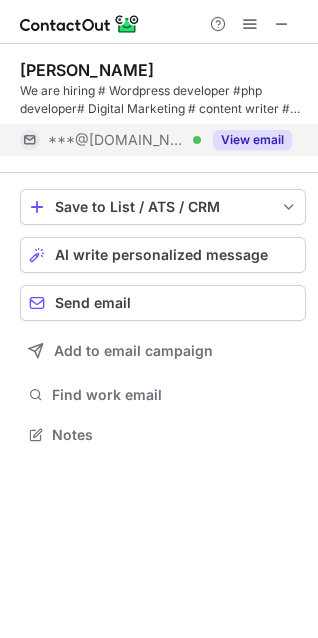 scroll, scrollTop: 440, scrollLeft: 318, axis: both 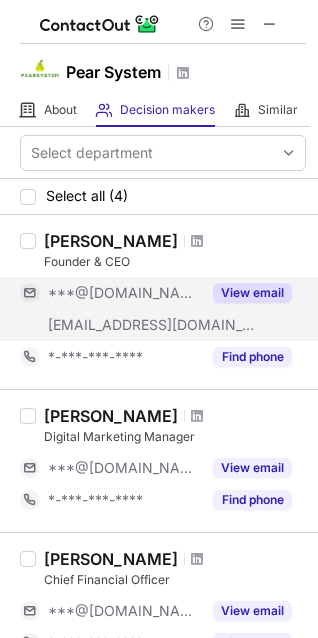 click on "View email" at bounding box center (252, 293) 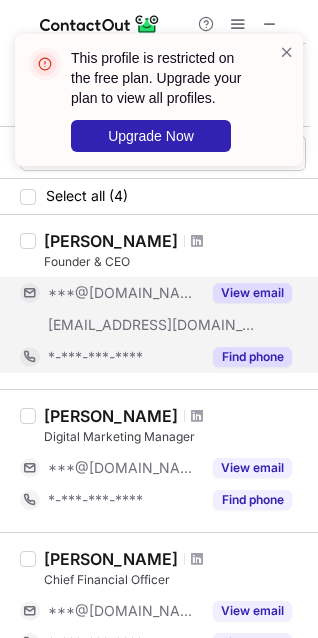 click on "Find phone" at bounding box center [252, 357] 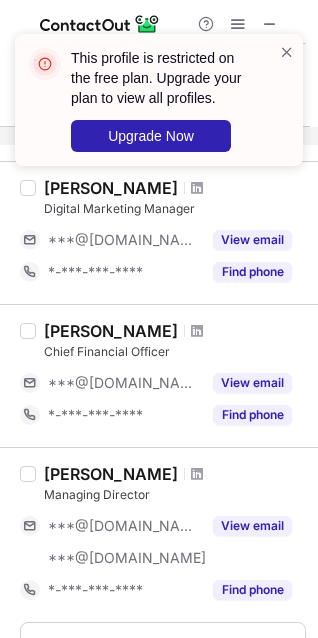 scroll, scrollTop: 348, scrollLeft: 0, axis: vertical 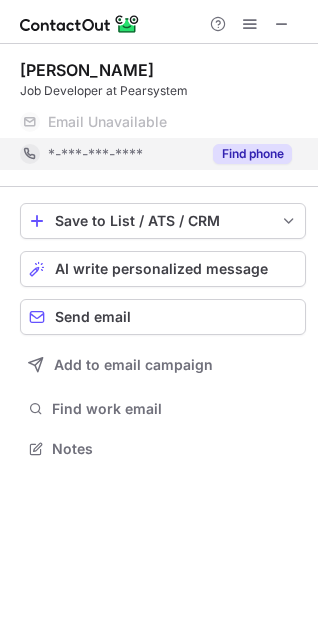 click on "Find phone" at bounding box center [252, 154] 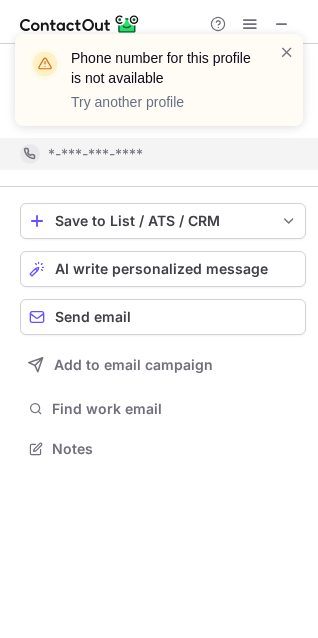 scroll, scrollTop: 402, scrollLeft: 318, axis: both 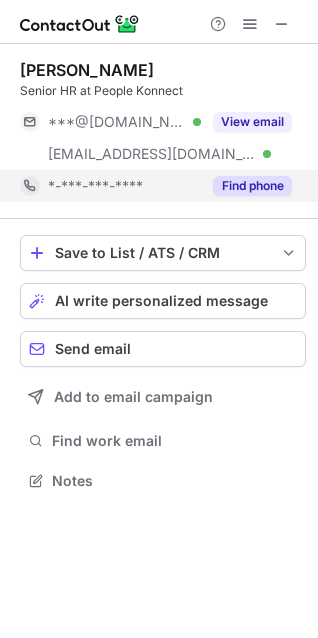 click on "Find phone" at bounding box center [252, 186] 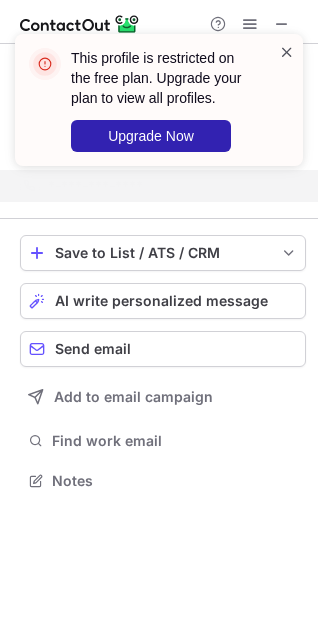 scroll, scrollTop: 434, scrollLeft: 318, axis: both 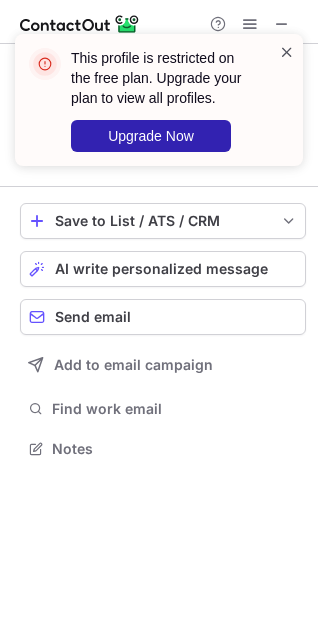click at bounding box center [287, 52] 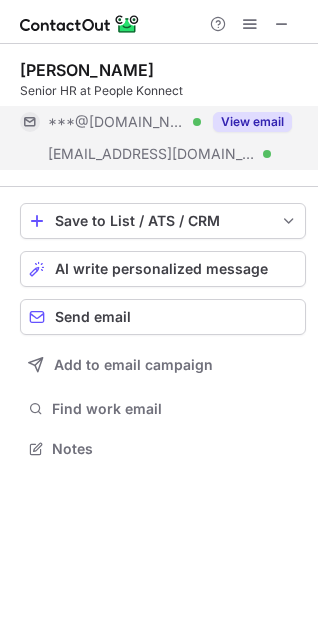 click on "View email" at bounding box center [252, 122] 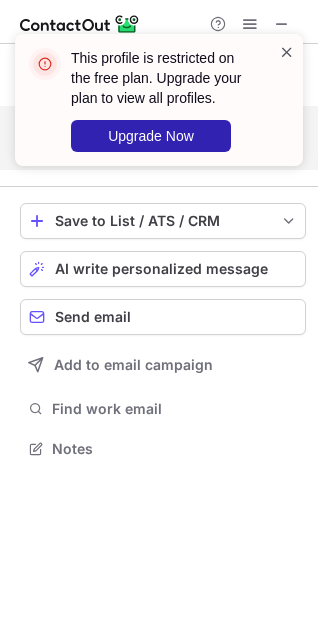 click at bounding box center [287, 52] 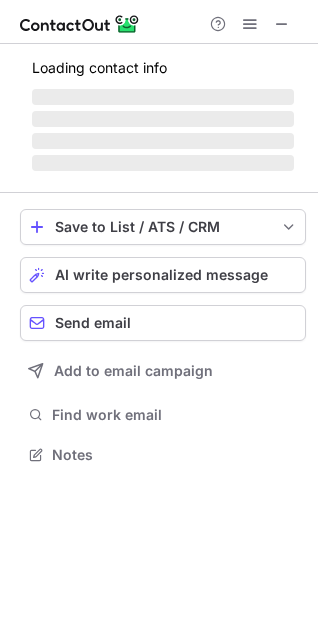 scroll, scrollTop: 440, scrollLeft: 318, axis: both 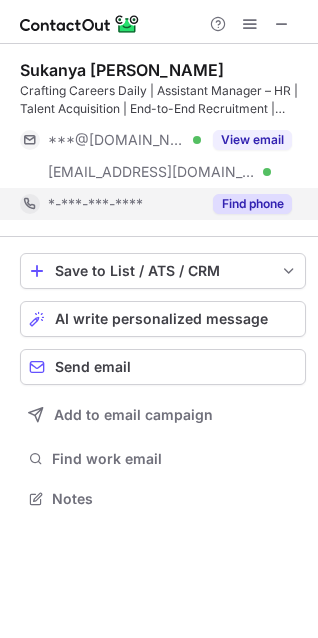 click on "Find phone" at bounding box center [252, 204] 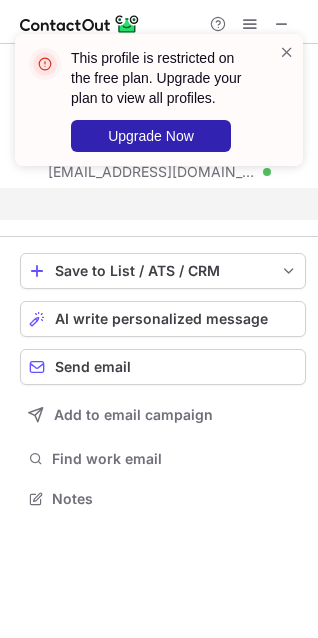 scroll, scrollTop: 452, scrollLeft: 318, axis: both 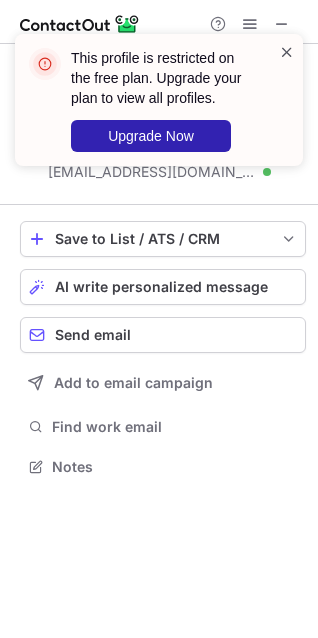 click at bounding box center [287, 52] 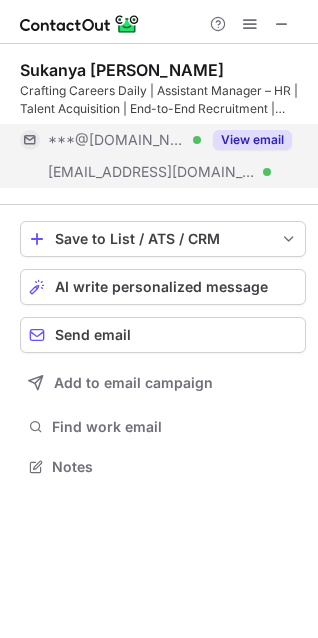 click on "View email" at bounding box center (252, 140) 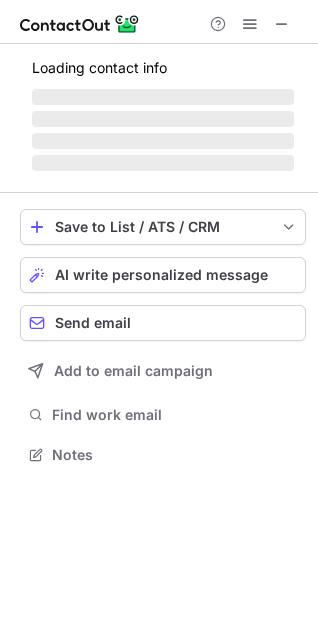 scroll, scrollTop: 440, scrollLeft: 318, axis: both 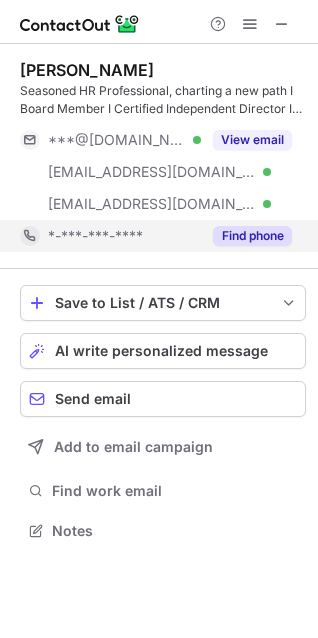 click on "Find phone" at bounding box center [252, 236] 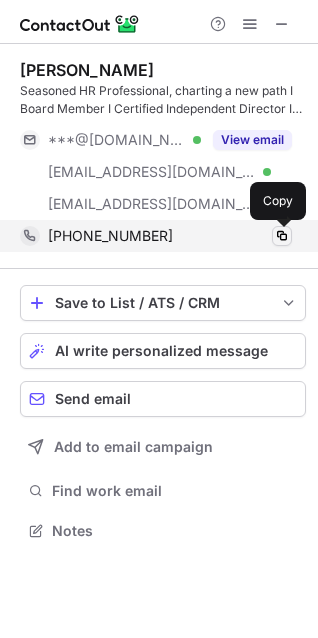click at bounding box center (282, 236) 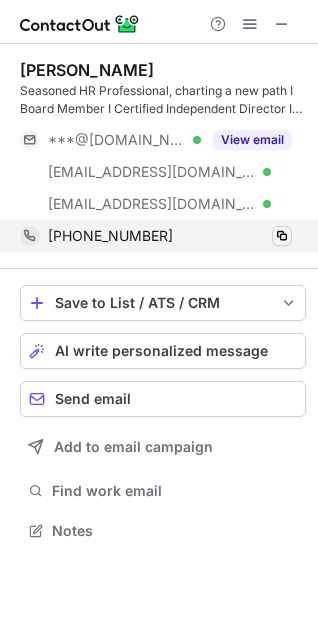 click at bounding box center [282, 236] 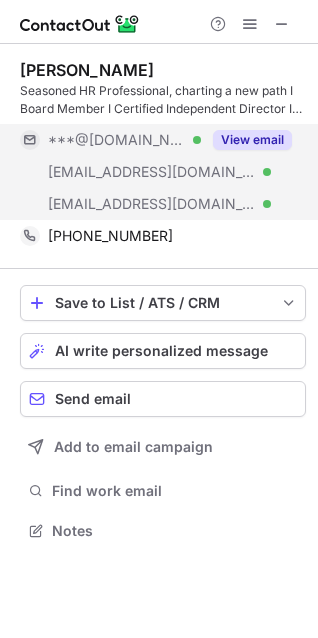 click on "View email" at bounding box center (252, 140) 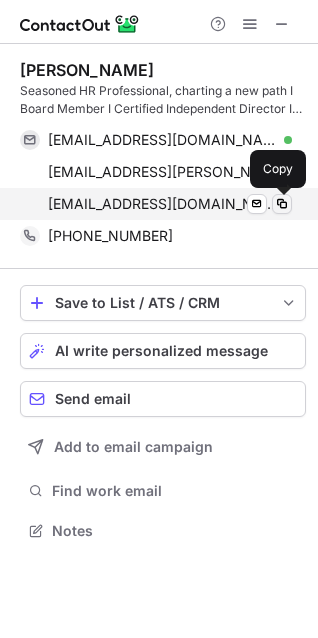 click at bounding box center [282, 204] 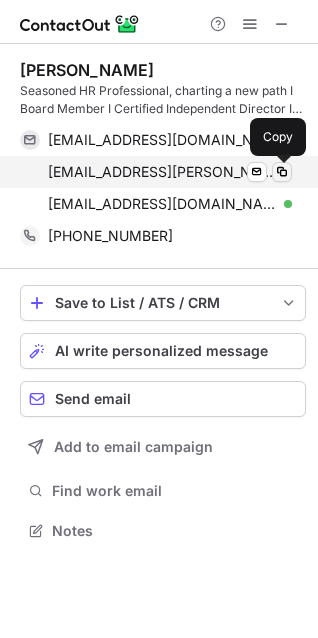 click at bounding box center [282, 172] 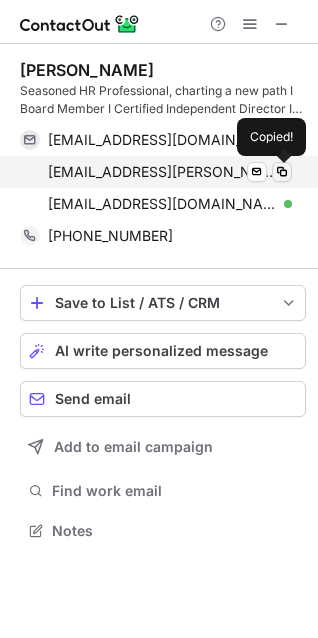 type 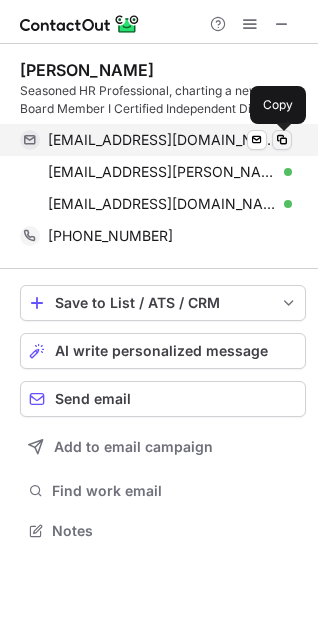click at bounding box center (282, 140) 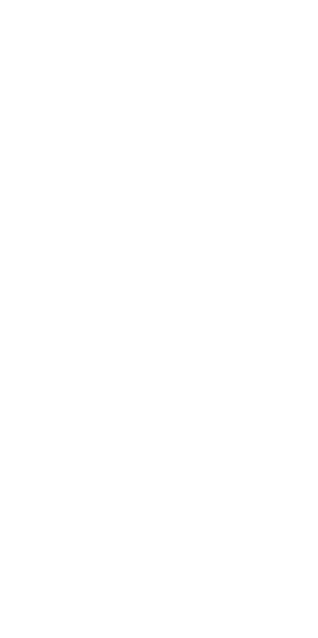 scroll, scrollTop: 0, scrollLeft: 0, axis: both 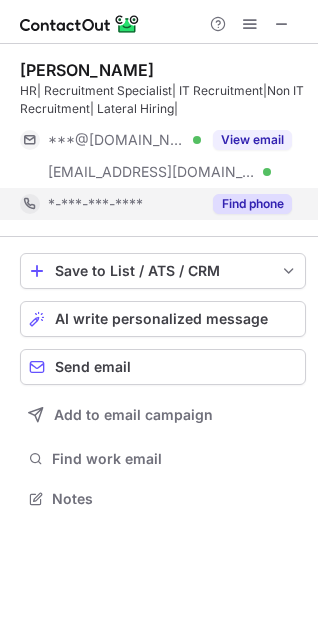 click on "Find phone" at bounding box center [246, 204] 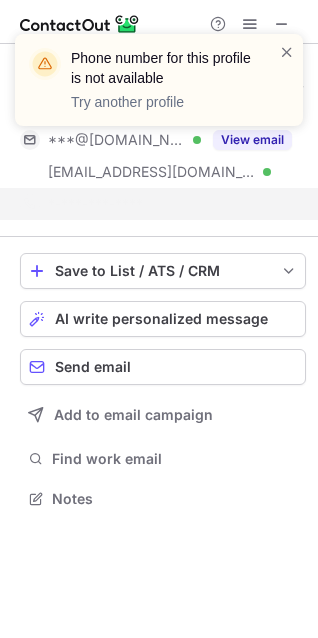scroll, scrollTop: 452, scrollLeft: 318, axis: both 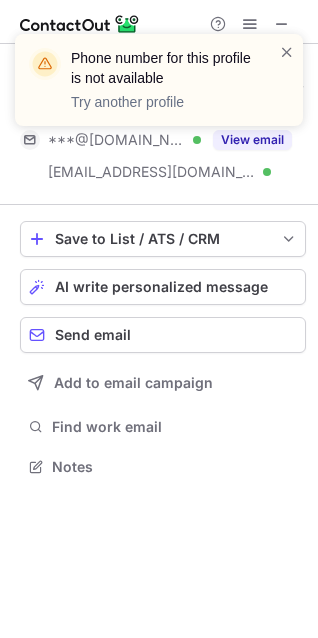 click on "Phone number for this profile is not available Try another profile" at bounding box center [159, 88] 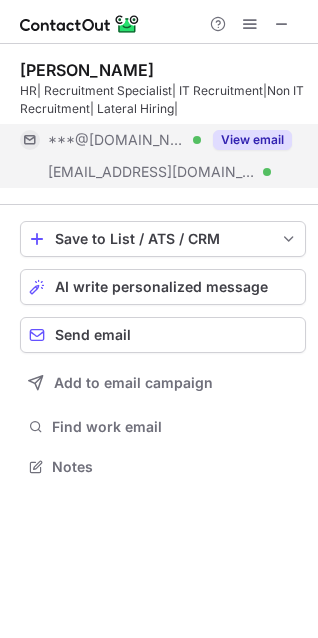 click on "View email" at bounding box center [252, 140] 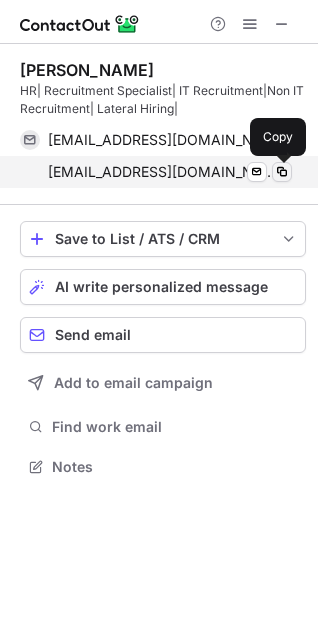 click at bounding box center (282, 172) 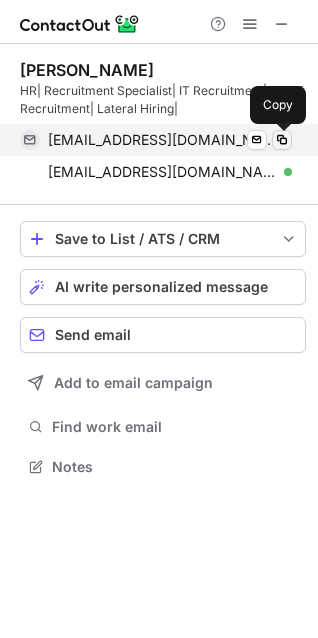 click at bounding box center (282, 140) 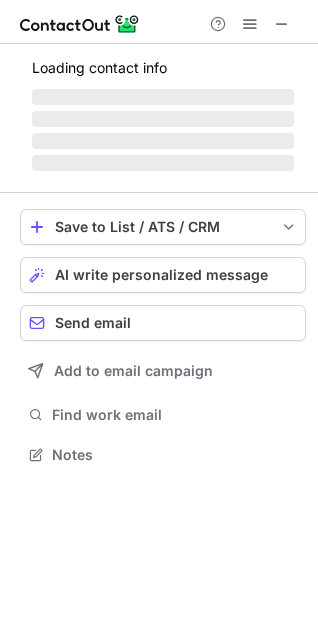 scroll, scrollTop: 10, scrollLeft: 9, axis: both 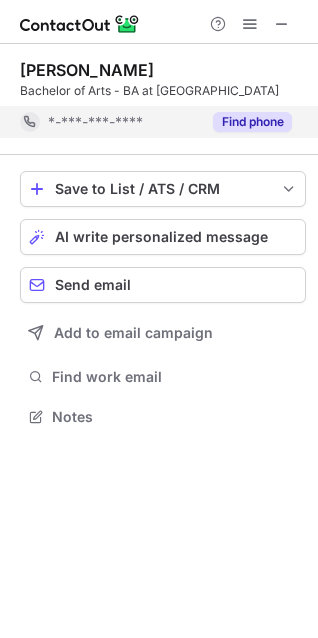 click on "Find phone" at bounding box center [252, 122] 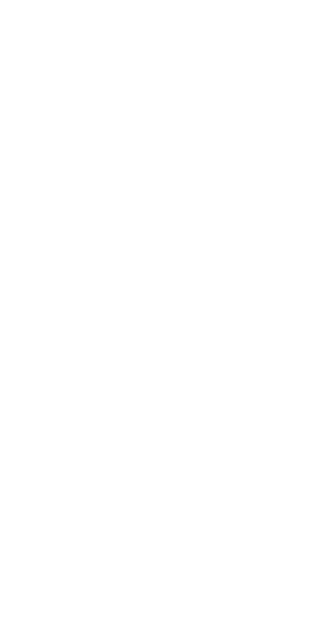 scroll, scrollTop: 0, scrollLeft: 0, axis: both 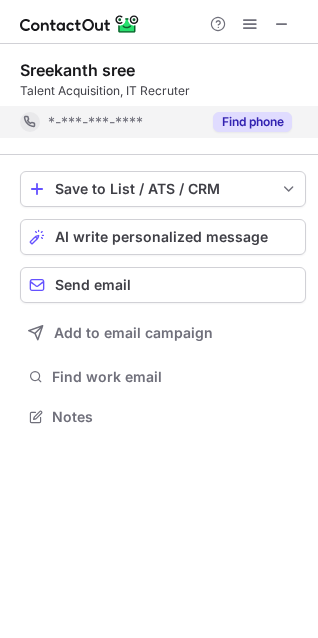 click on "Find phone" at bounding box center (252, 122) 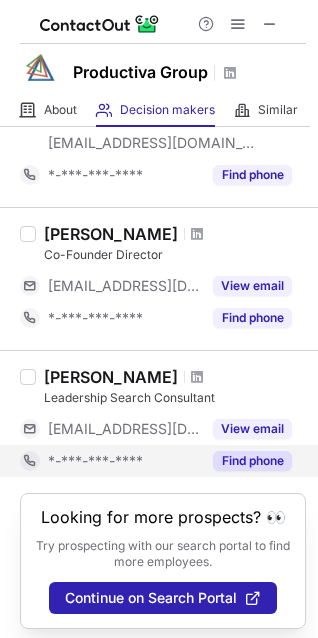 scroll, scrollTop: 762, scrollLeft: 0, axis: vertical 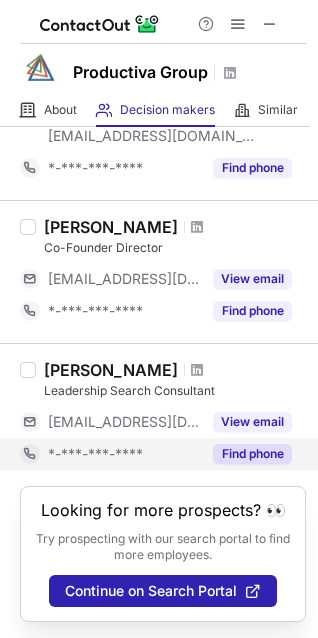 click on "Find phone" at bounding box center (252, 454) 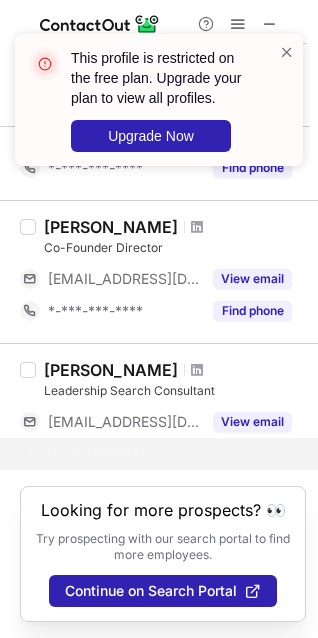 scroll, scrollTop: 730, scrollLeft: 0, axis: vertical 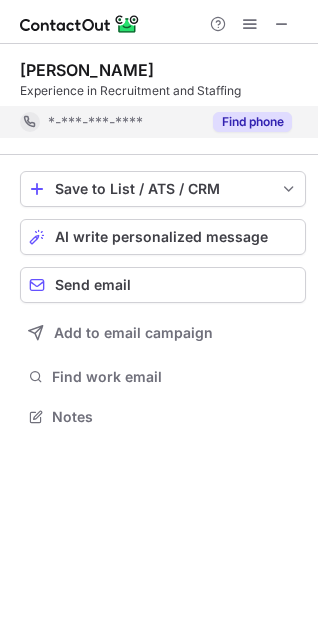 click on "Find phone" at bounding box center [252, 122] 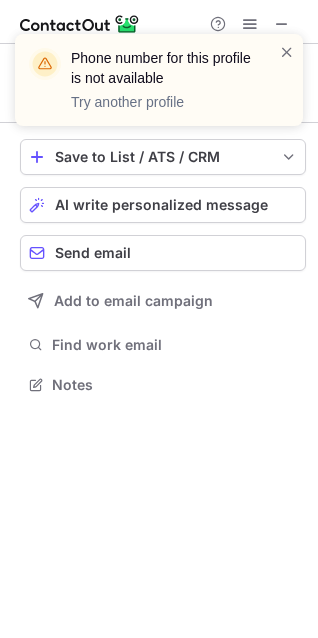 scroll, scrollTop: 370, scrollLeft: 318, axis: both 